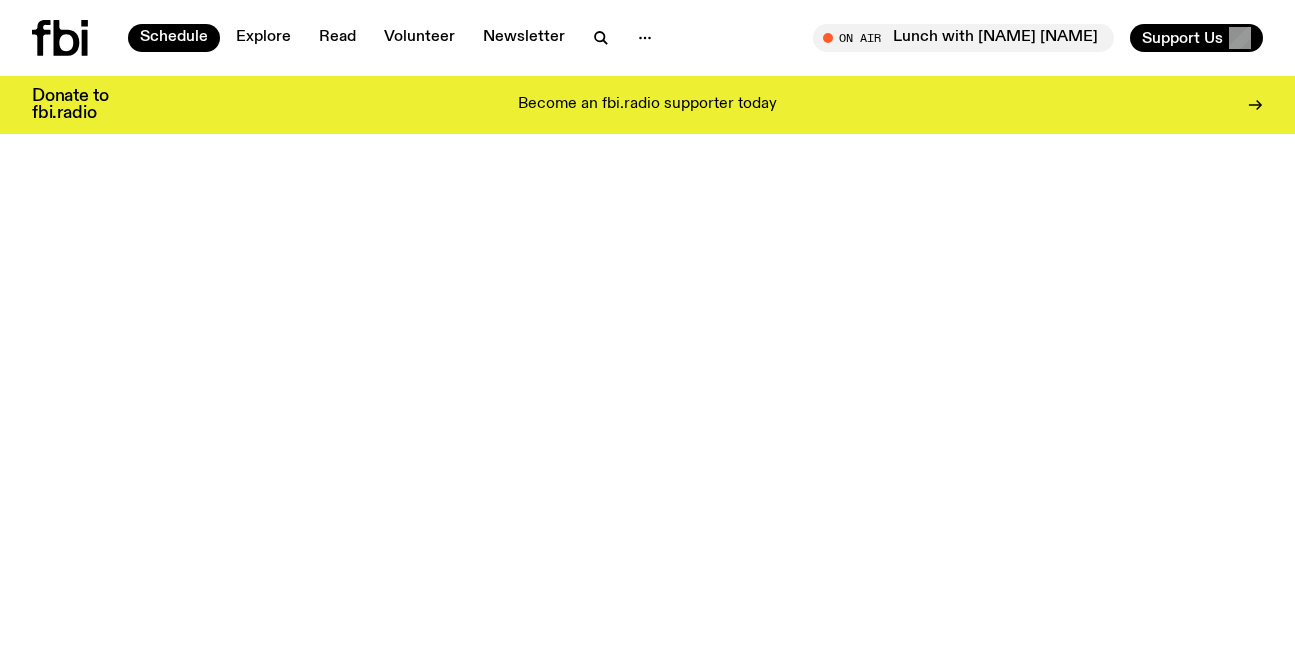 scroll, scrollTop: 0, scrollLeft: 0, axis: both 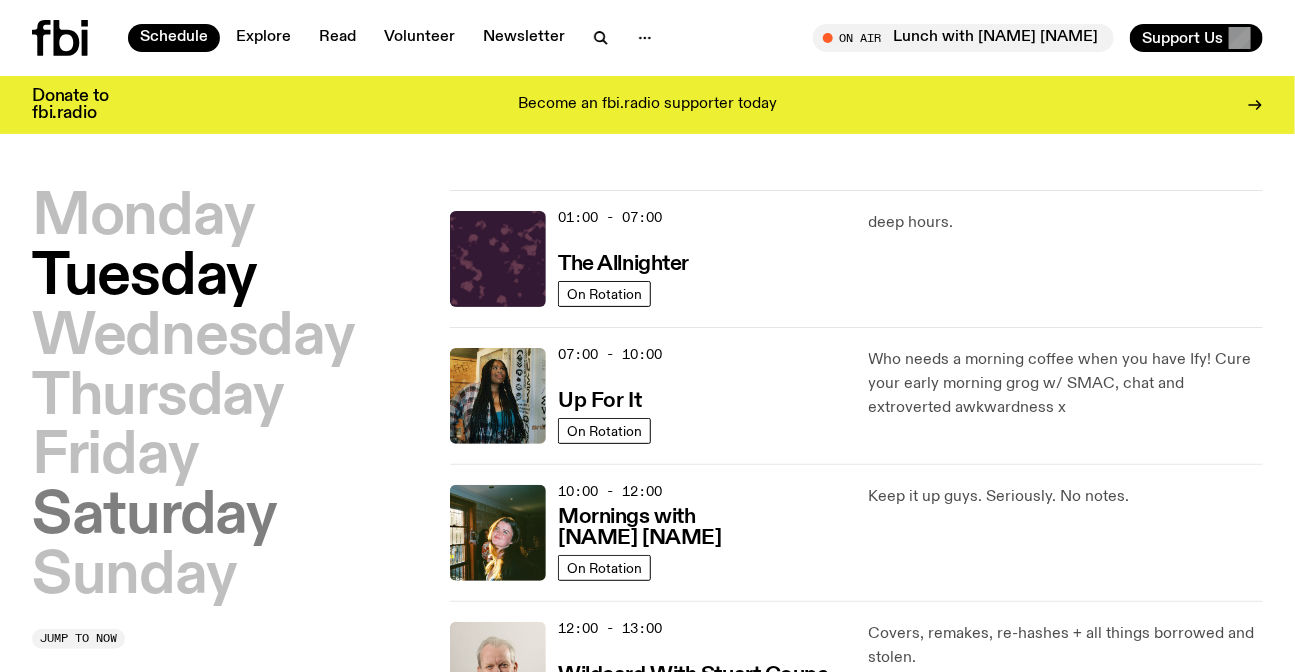 click on "Saturday" at bounding box center (154, 517) 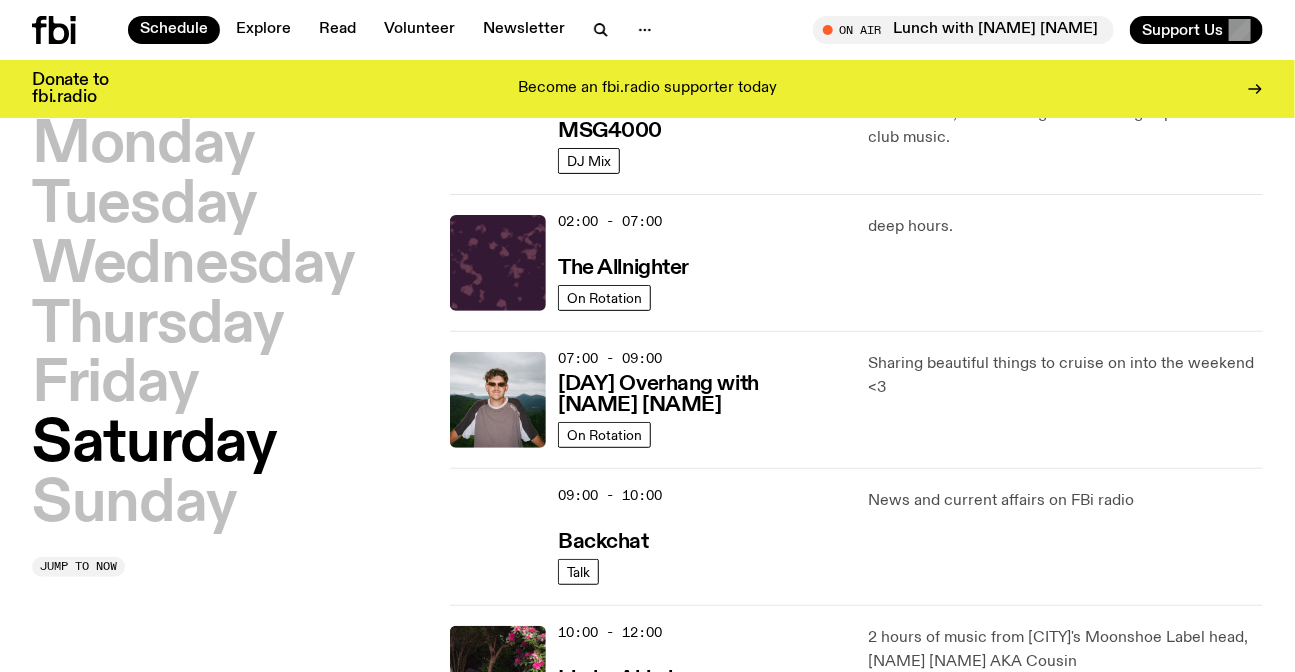 scroll, scrollTop: 237, scrollLeft: 0, axis: vertical 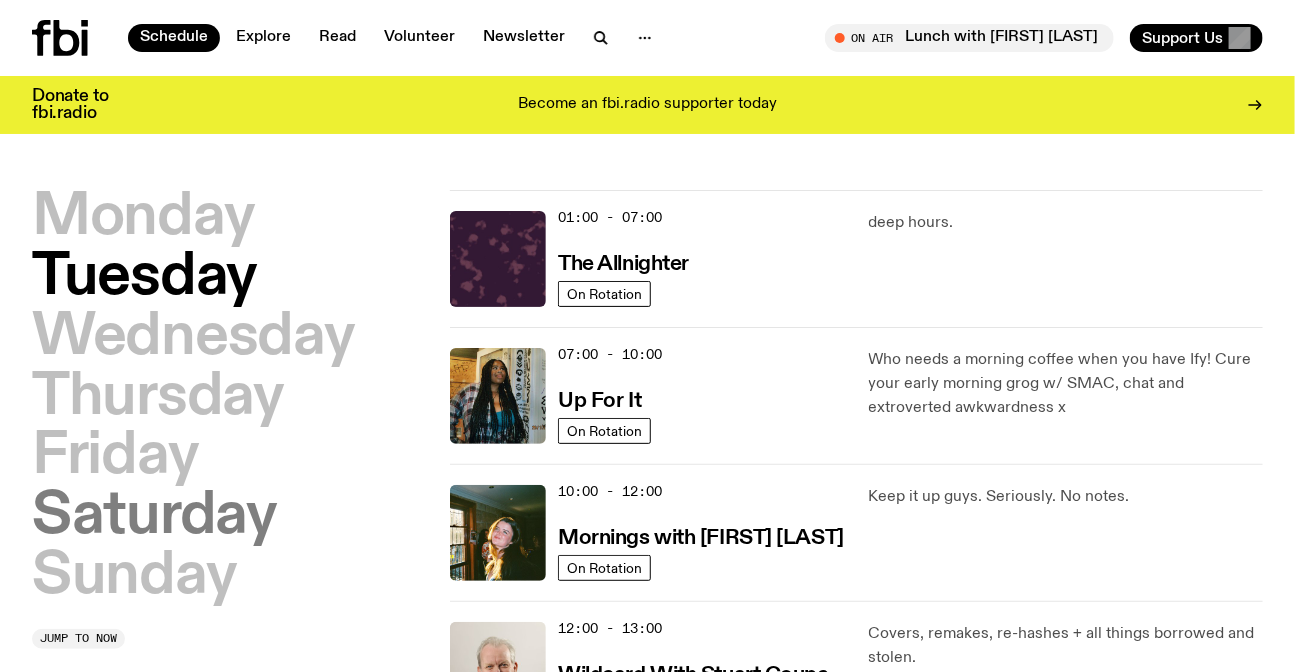 drag, startPoint x: 189, startPoint y: 570, endPoint x: 254, endPoint y: 536, distance: 73.3553 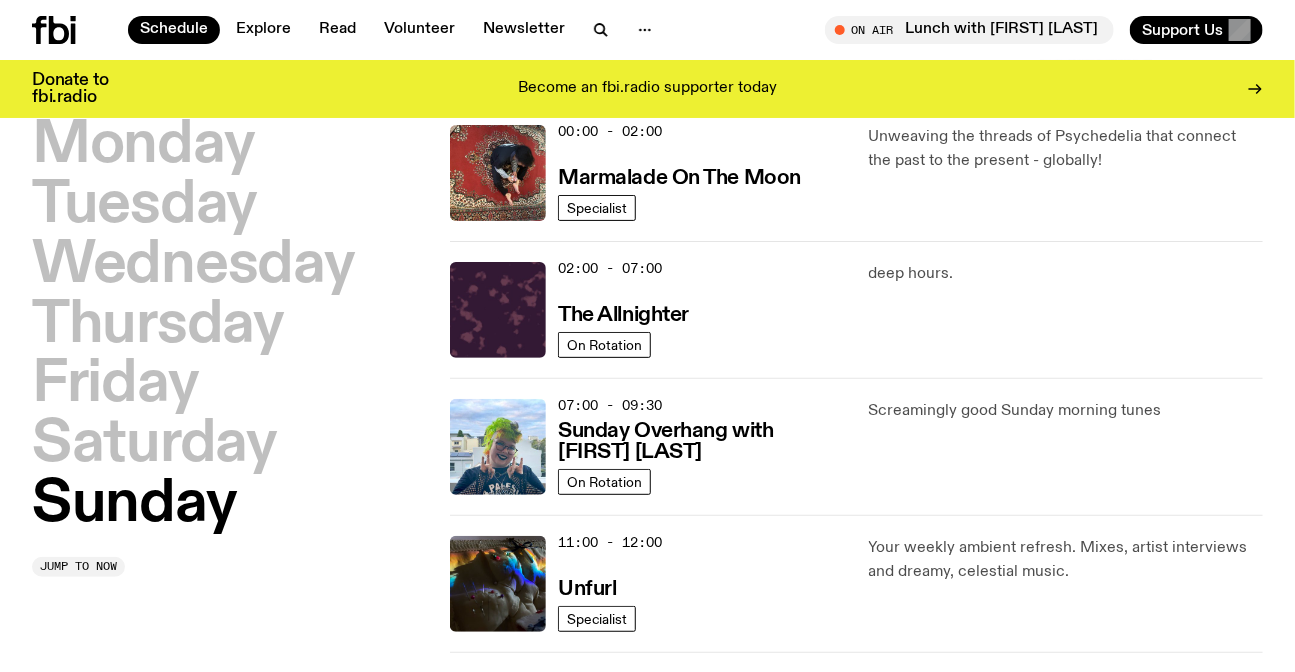 scroll, scrollTop: 0, scrollLeft: 0, axis: both 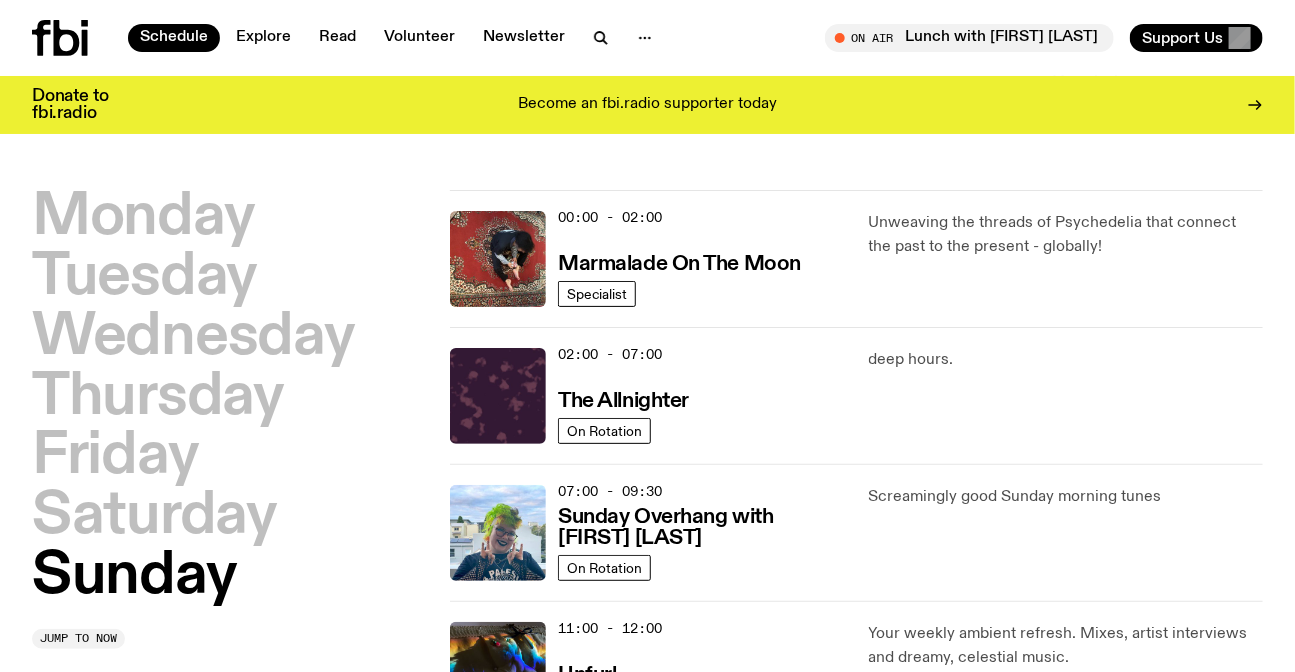 click 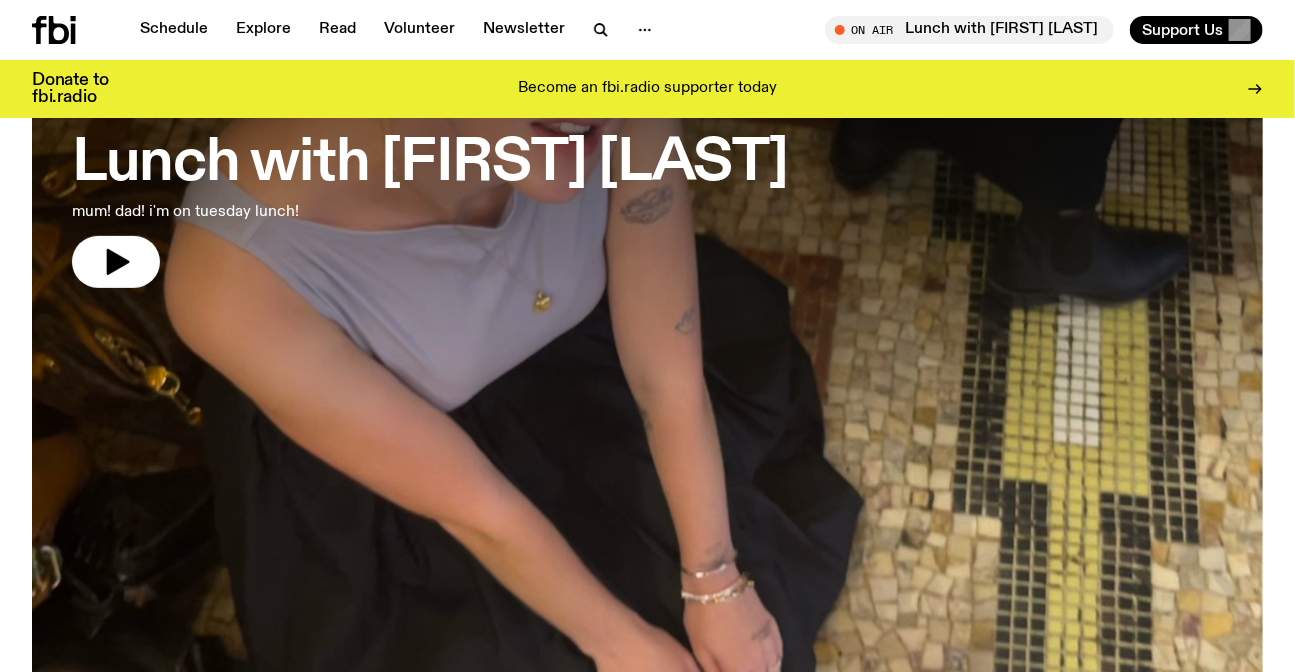 scroll, scrollTop: 869, scrollLeft: 0, axis: vertical 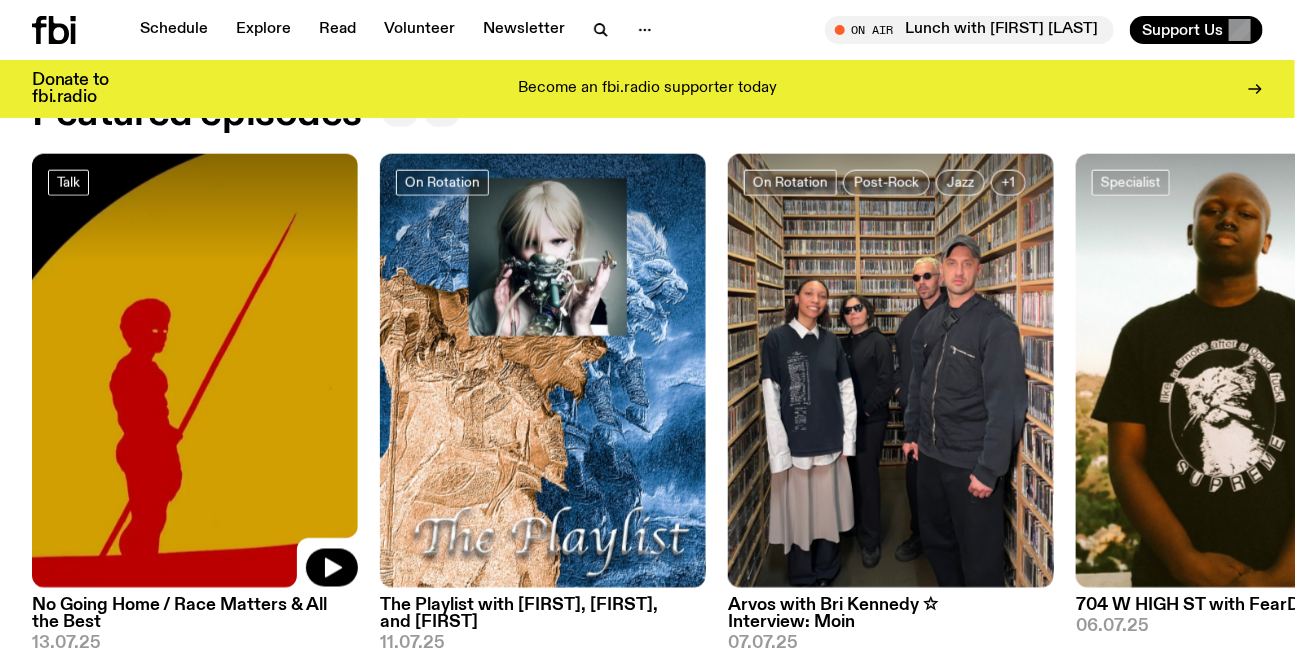 click 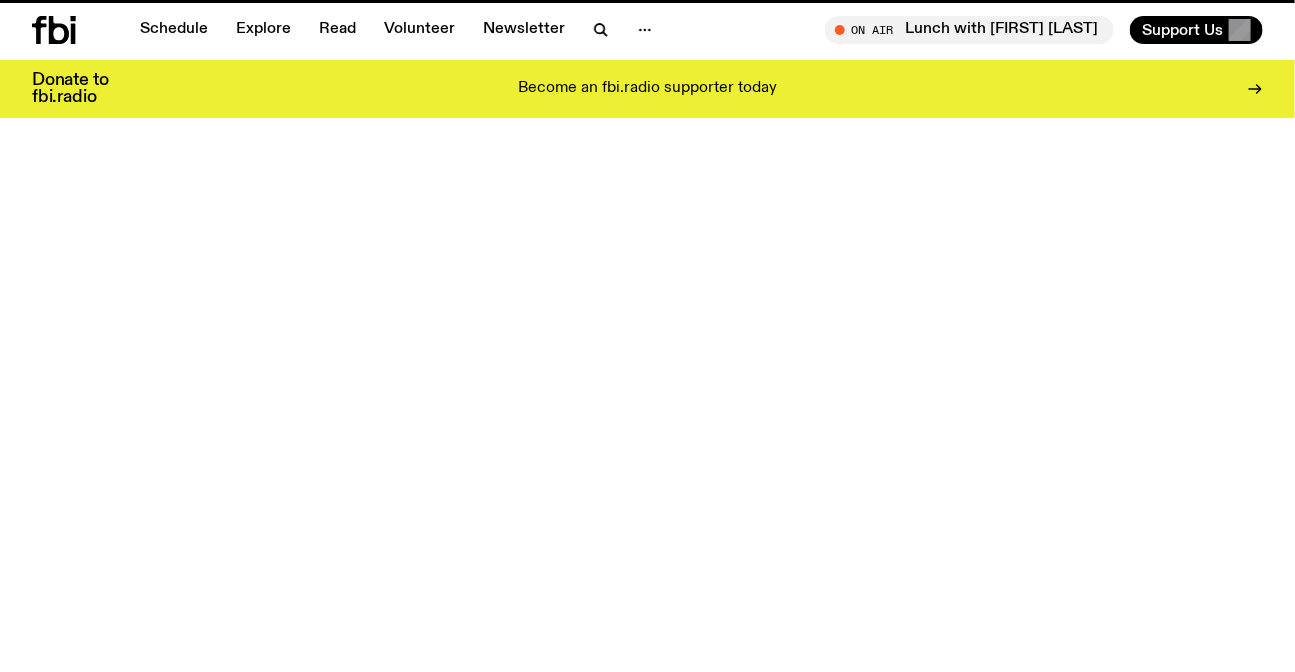 scroll, scrollTop: 0, scrollLeft: 0, axis: both 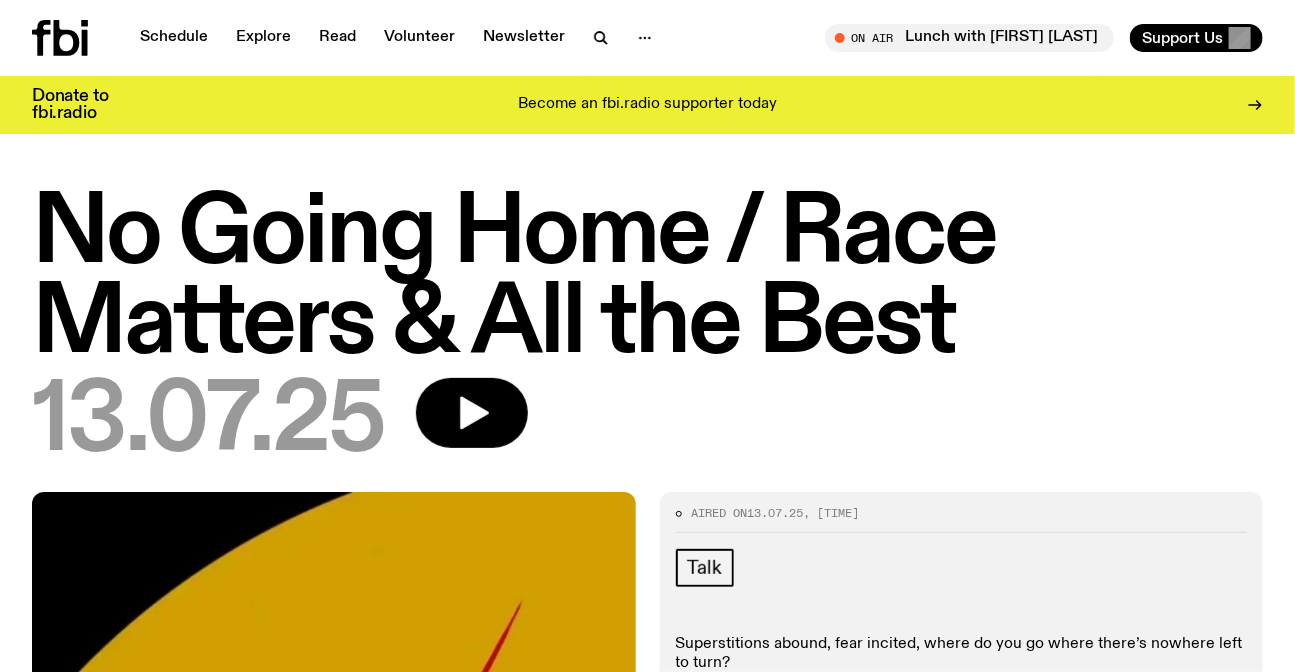 click on "No Going Home / Race Matters & All the Best" at bounding box center [647, 280] 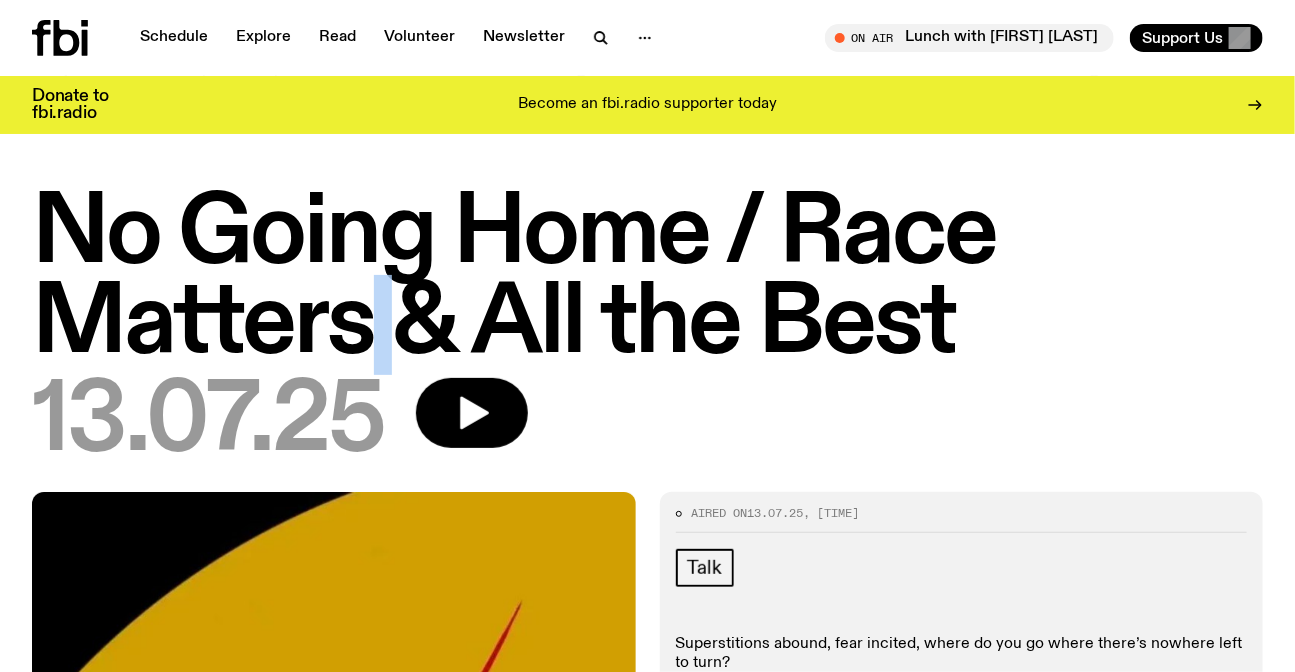 click on "No Going Home / Race Matters & All the Best" at bounding box center (647, 280) 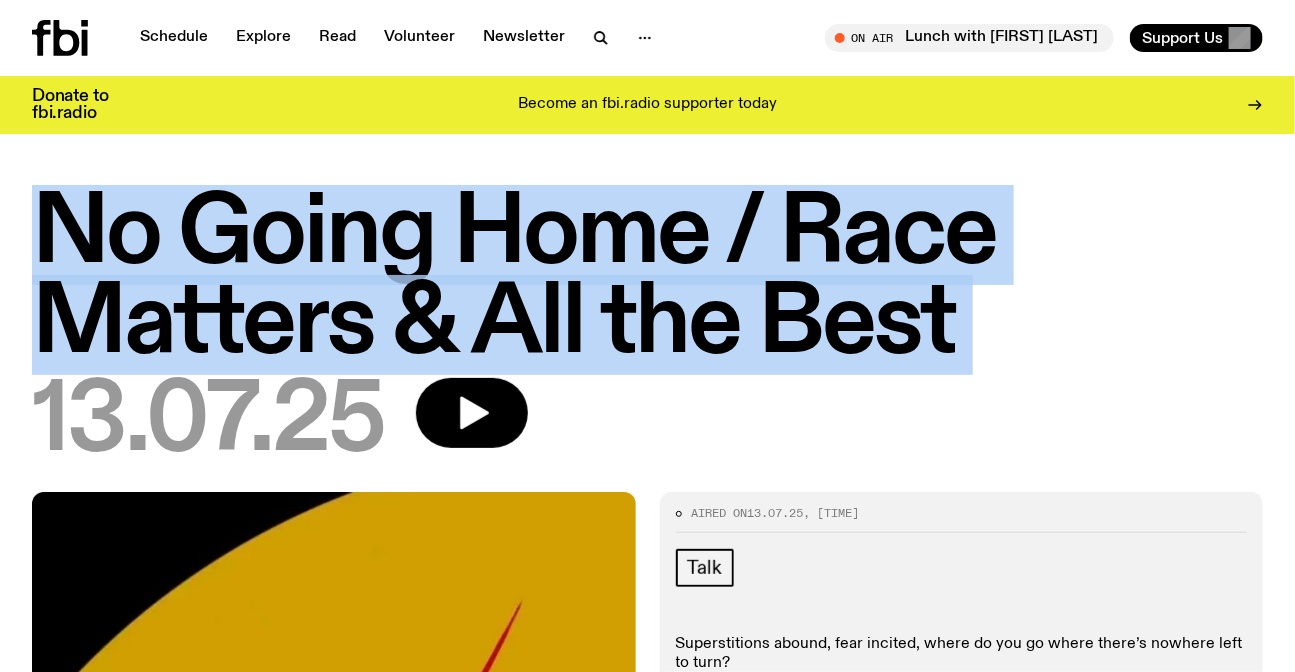 click on "No Going Home / Race Matters & All the Best" at bounding box center (647, 280) 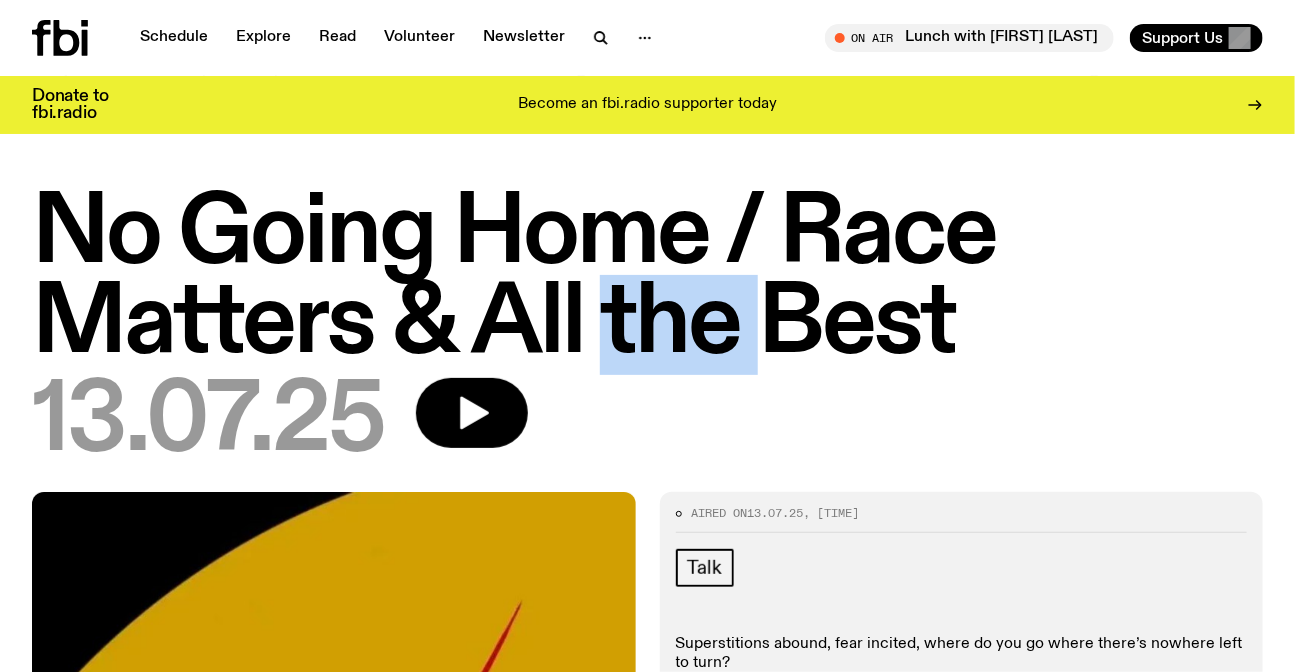 click on "No Going Home / Race Matters & All the Best" at bounding box center (647, 280) 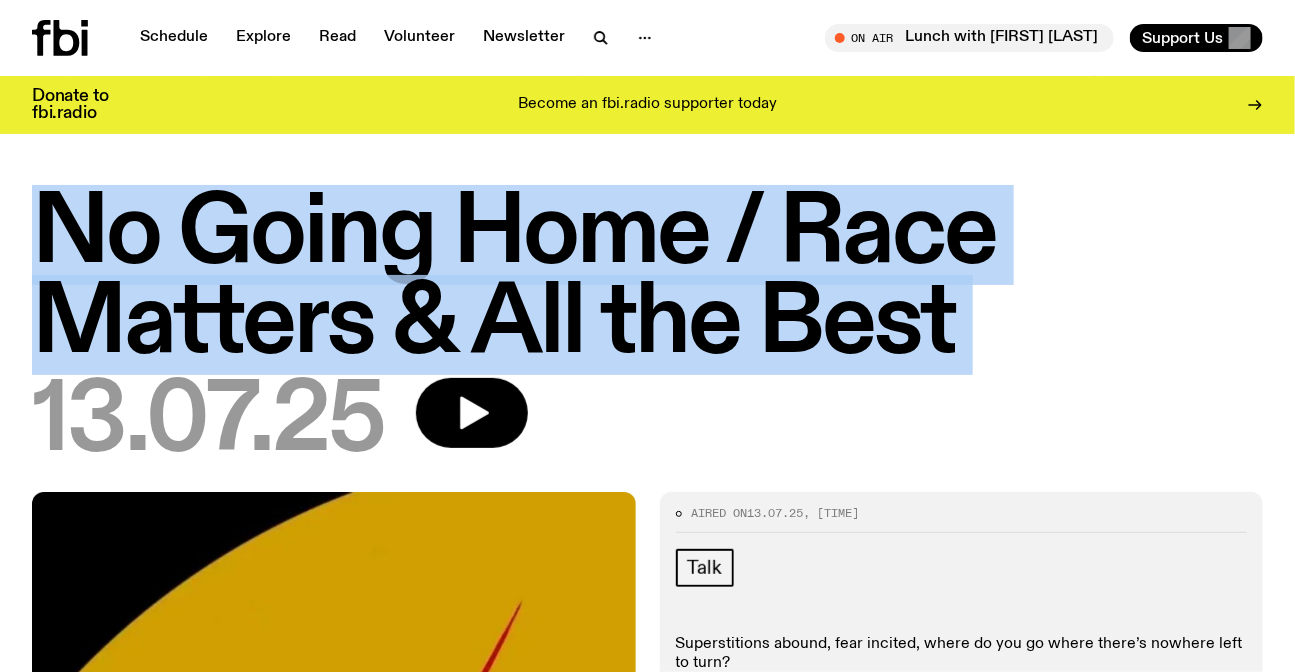 click on "No Going Home / Race Matters & All the Best" at bounding box center (647, 280) 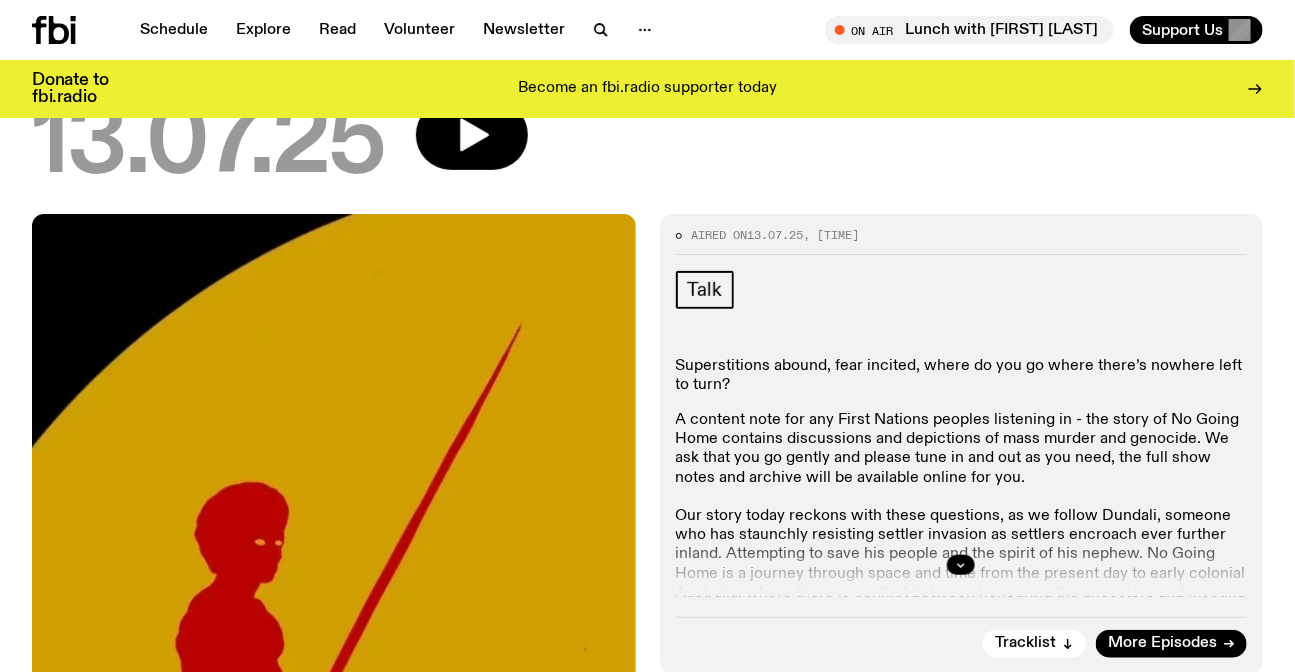 scroll, scrollTop: 260, scrollLeft: 0, axis: vertical 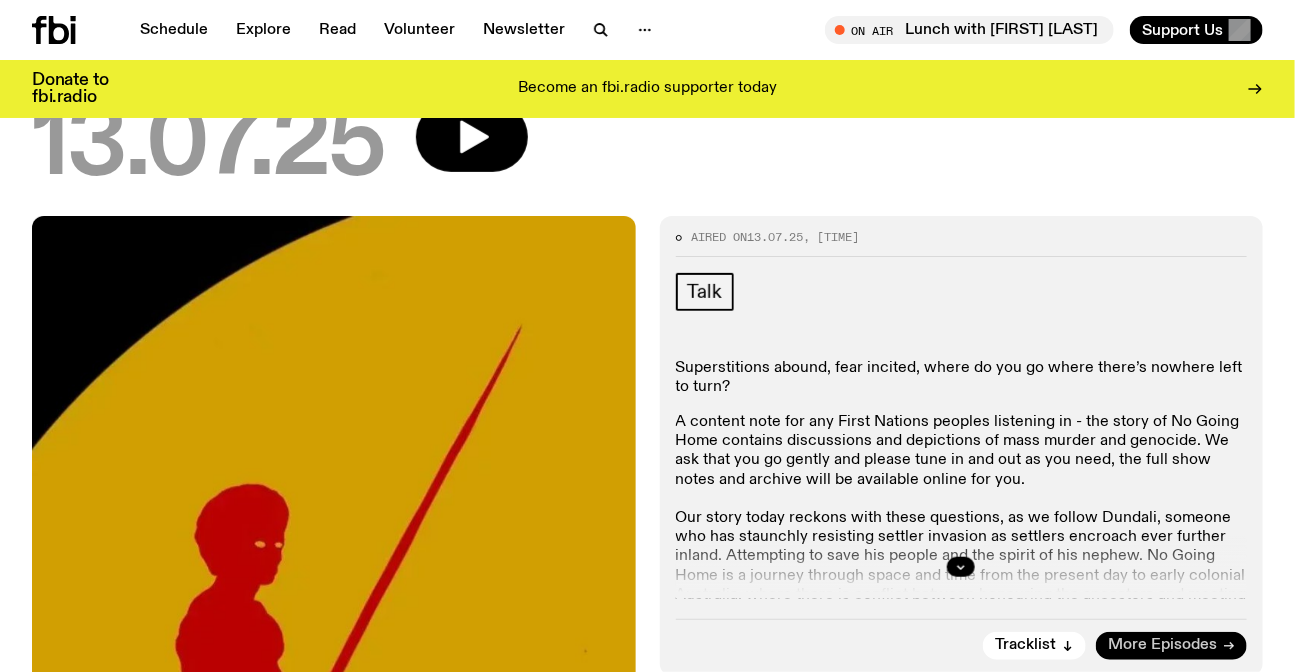 click on "More Episodes" at bounding box center [1171, 646] 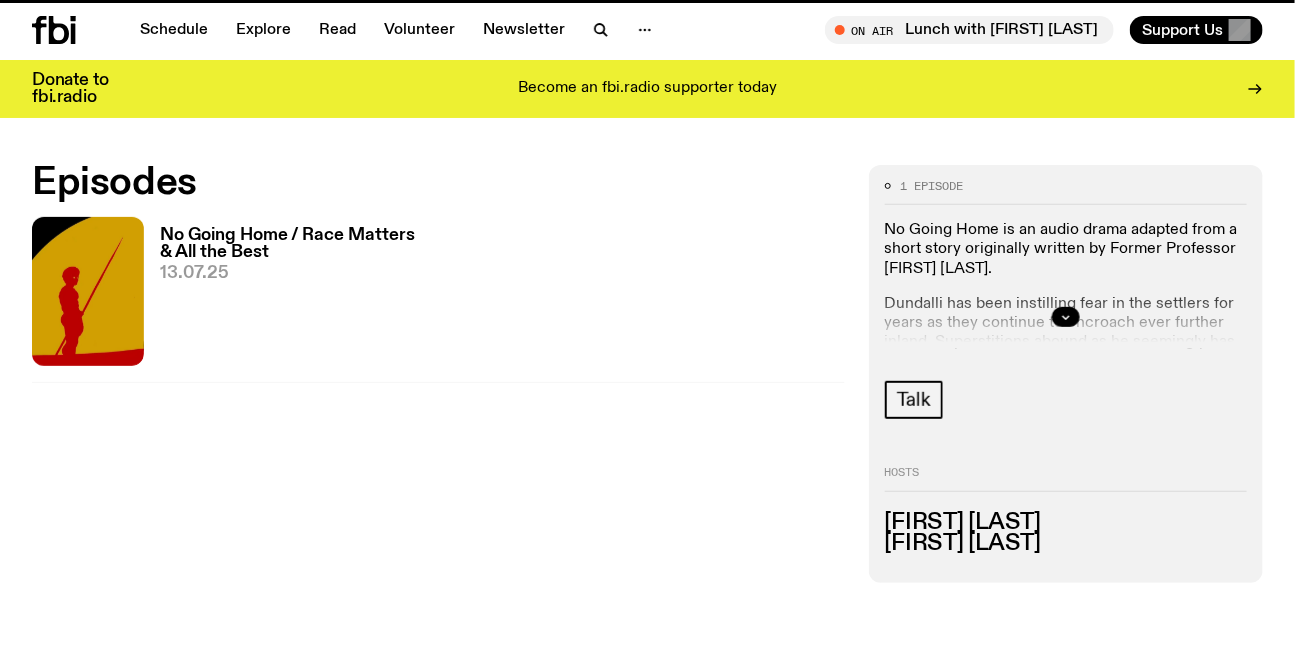 scroll, scrollTop: 624, scrollLeft: 0, axis: vertical 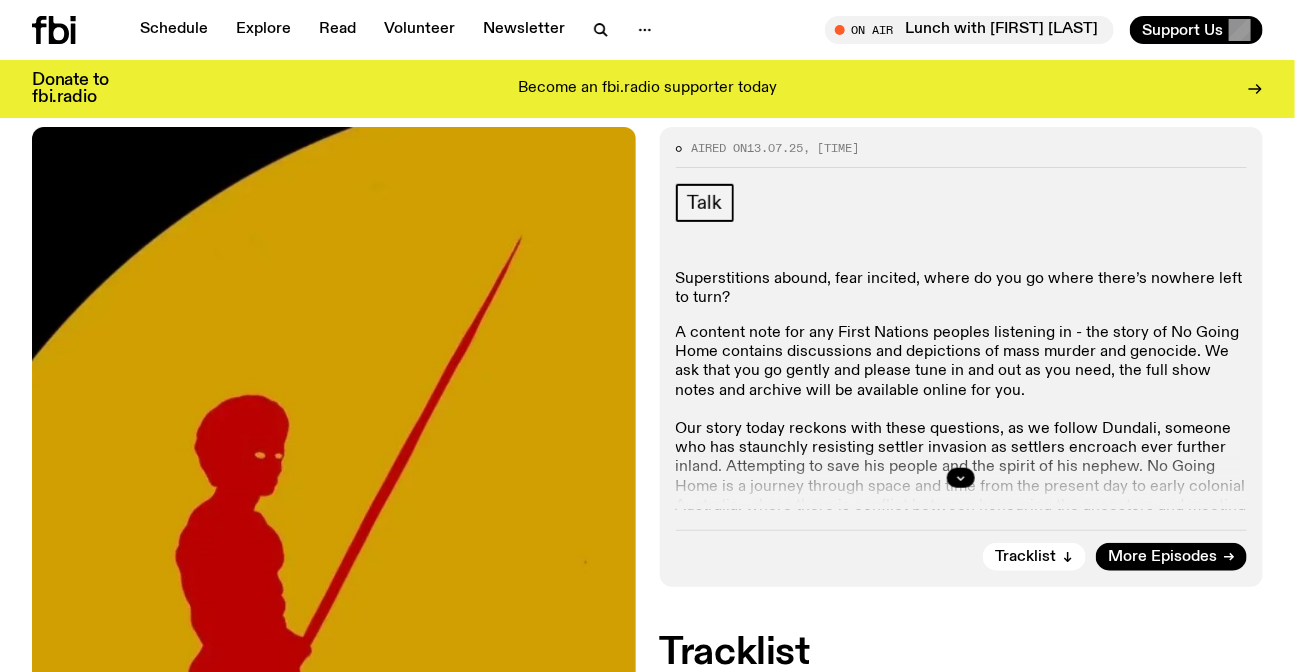 click 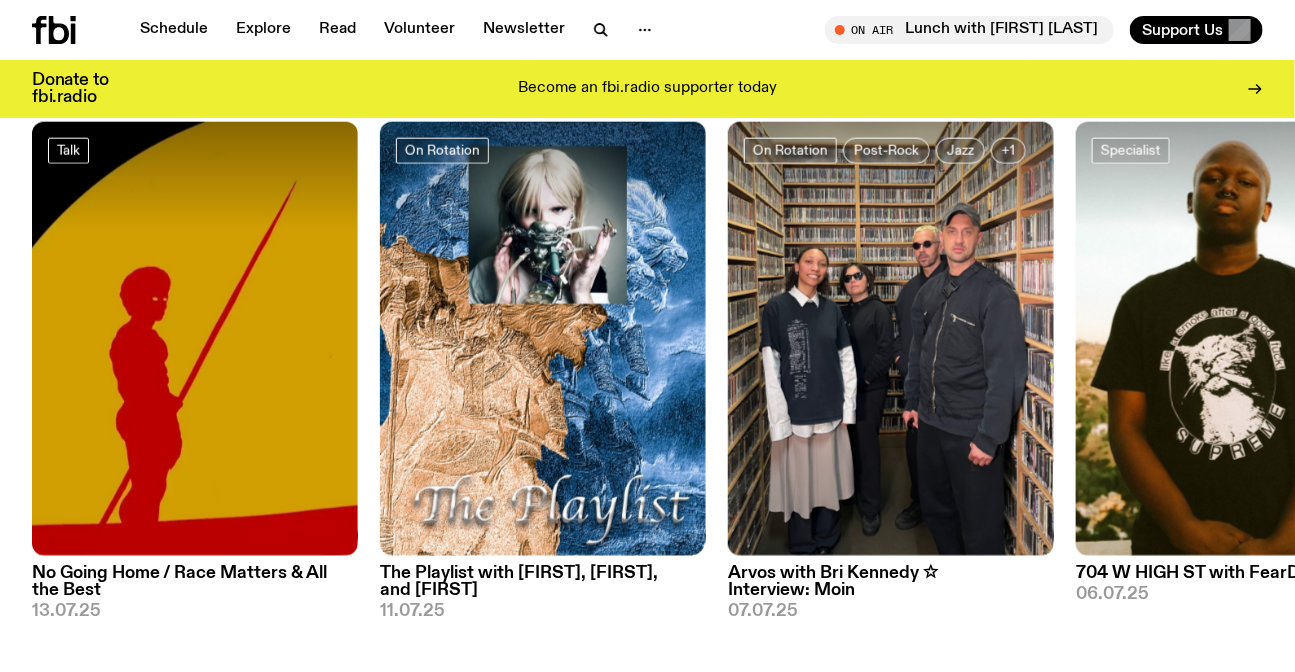scroll, scrollTop: 804, scrollLeft: 0, axis: vertical 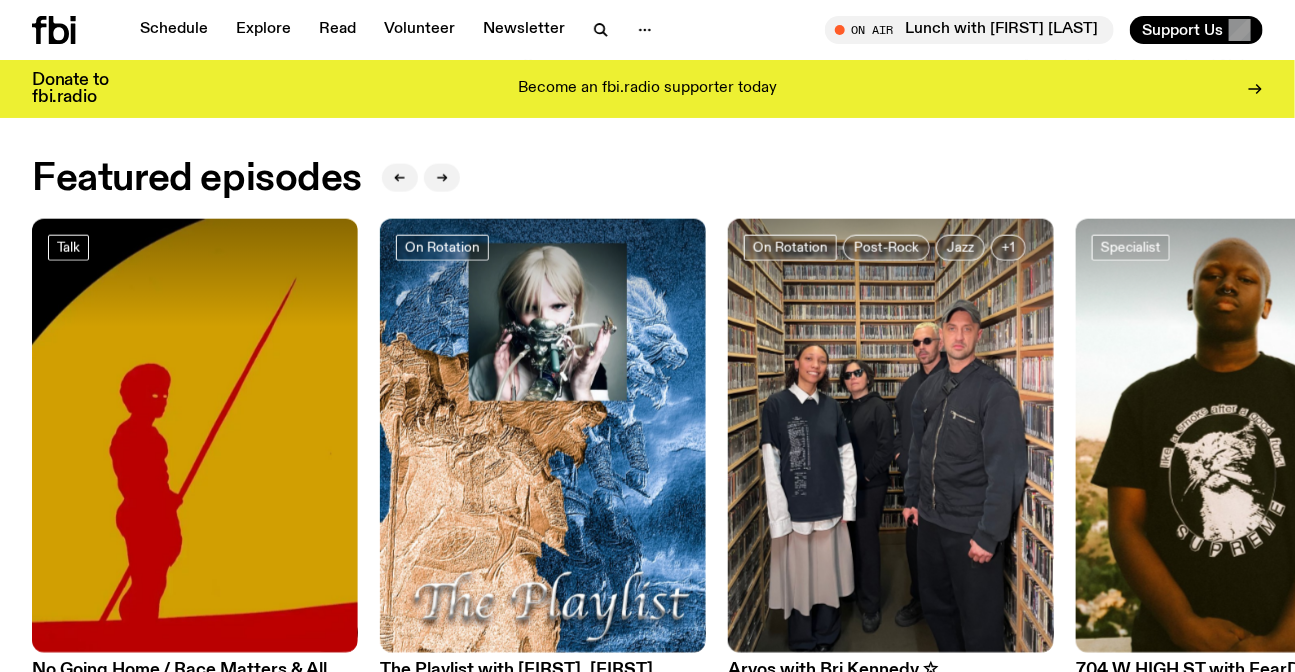 click on "Talk No Going Home / Race Matters & All the Best [DATE] On Rotation The Playlist with [FIRST], [FIRST], and [FIRST] [DATE] On Rotation Post-Rock Jazz +1 Arvos with [FIRST] [LAST] ✩ Interview: Moin [DATE] Specialist 704 W HIGH ST with [FIRST][LAST] [DATE] Specialist The Bridge with [FIRST] [LAST] (◦U ᴗ U◦) Interview w/[FIRST] [DATE] Talk Mi-Kaisha - Out of the Box [DATE] DJ Mix The Midday Mix - FUKHED [DATE] On Rotation Dub Electronic +1 The Live Feed / [FIRST] [LAST] [DATE] View More" at bounding box center (647, 469) 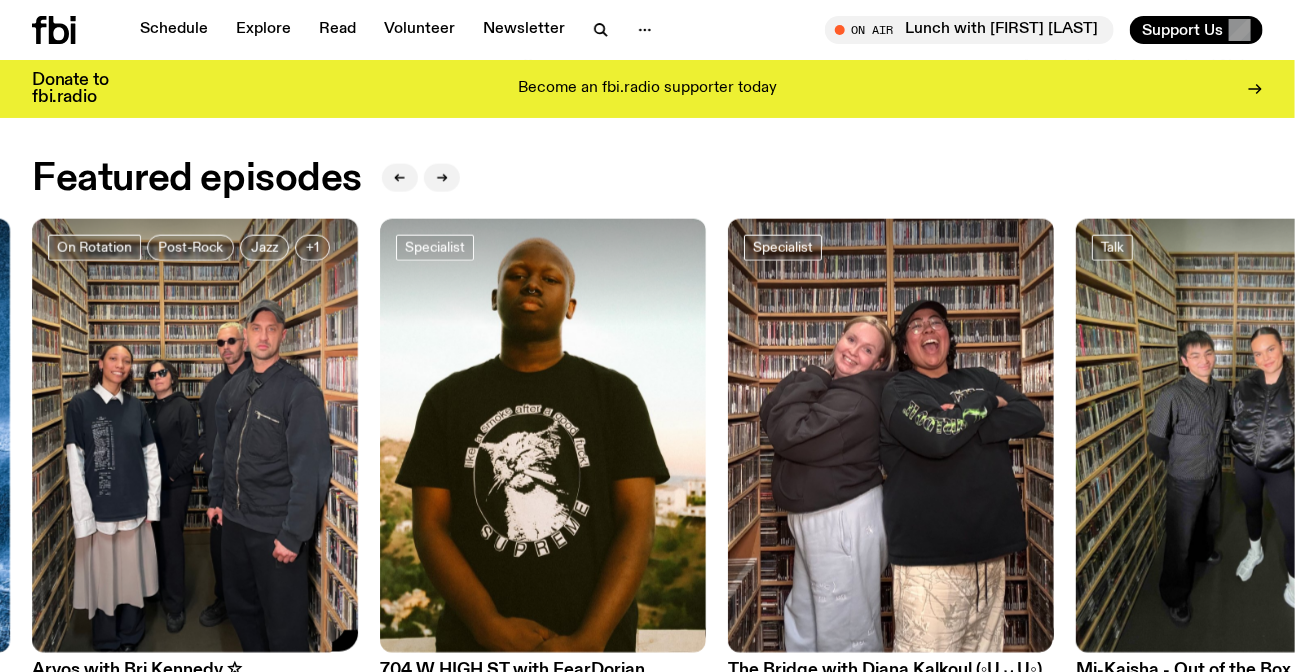 drag, startPoint x: 999, startPoint y: 391, endPoint x: 124, endPoint y: 400, distance: 875.04626 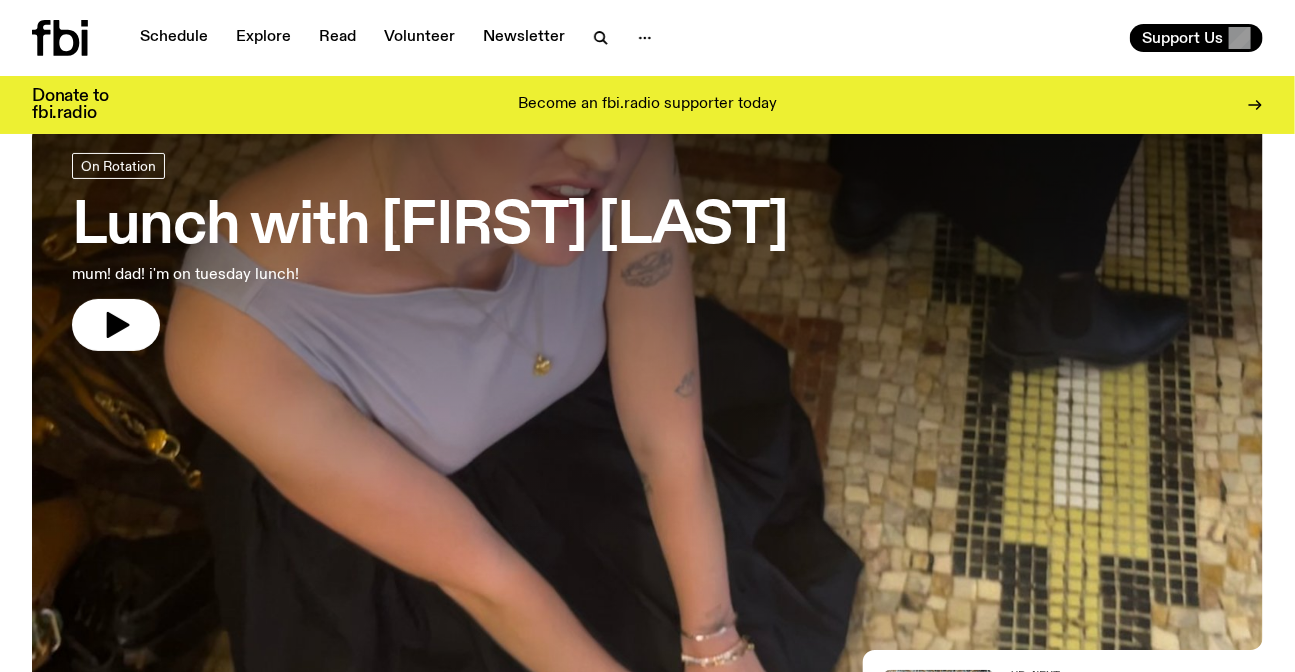 scroll, scrollTop: 0, scrollLeft: 0, axis: both 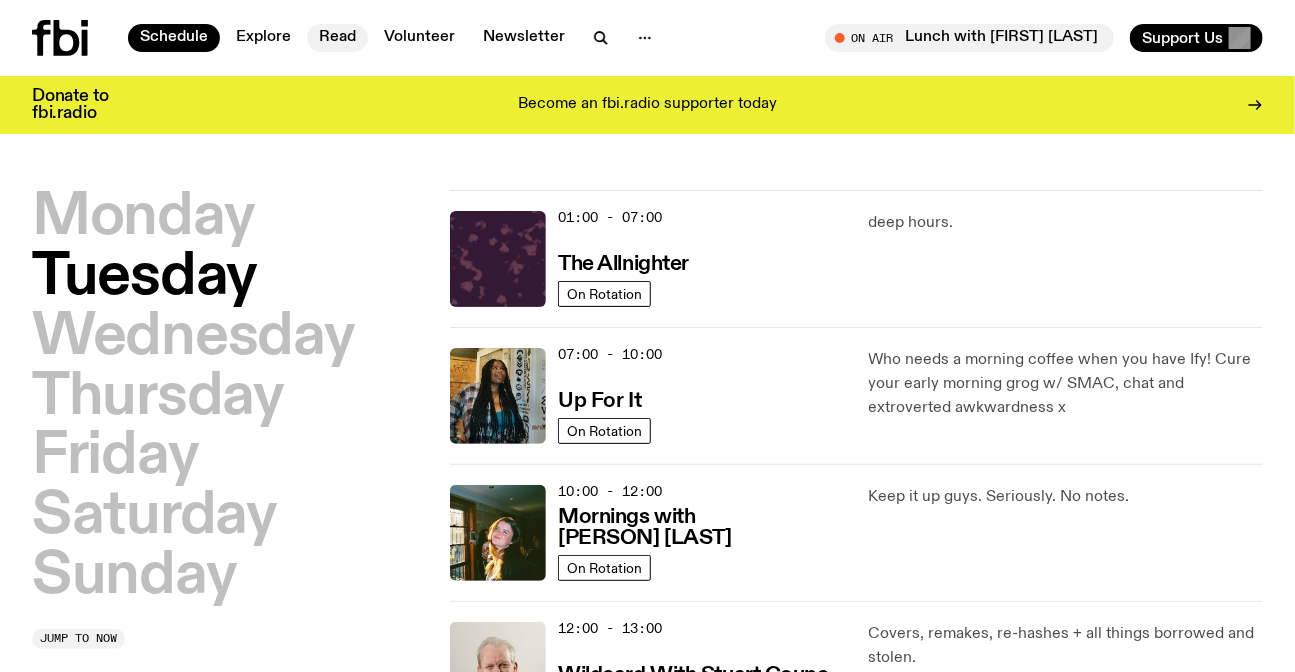 click on "Read" at bounding box center (337, 38) 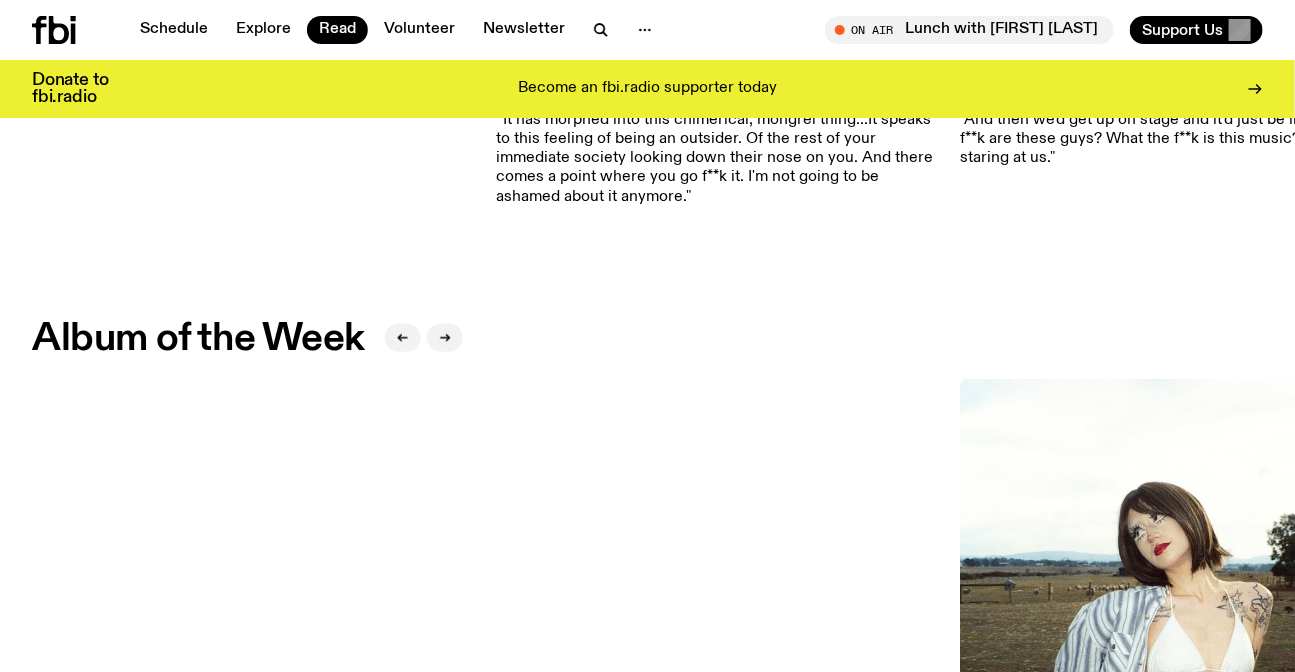 scroll, scrollTop: 1075, scrollLeft: 0, axis: vertical 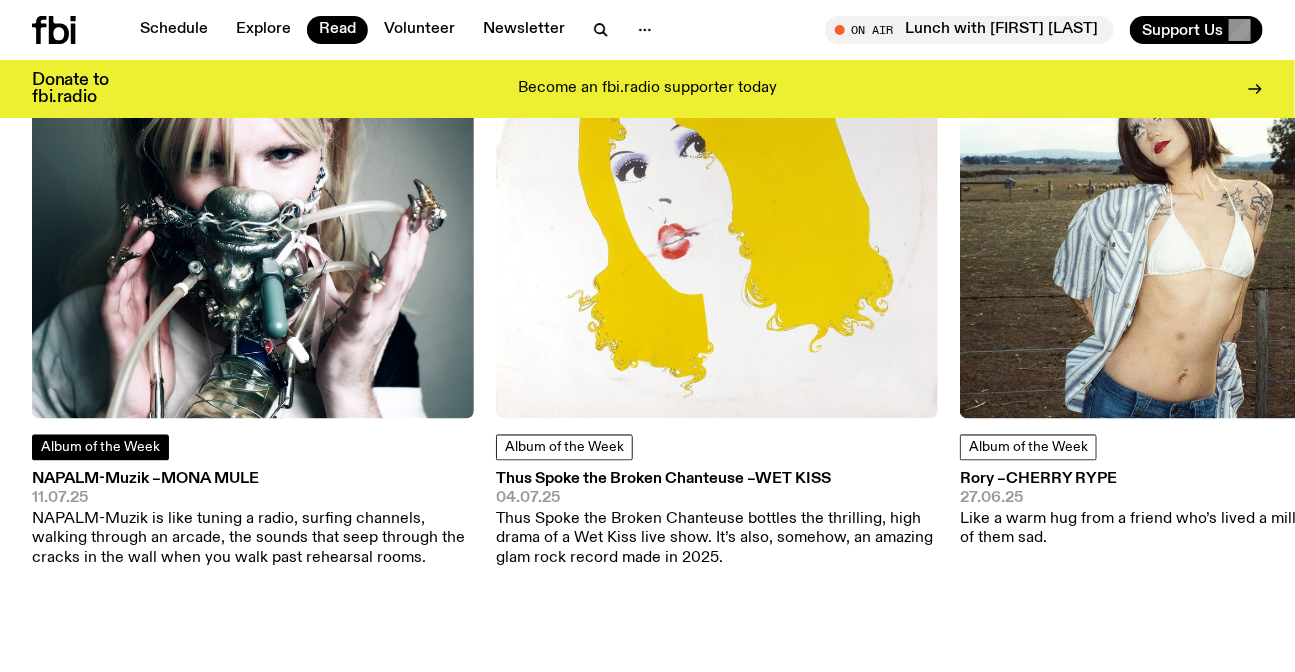 click on "Album of the Week" 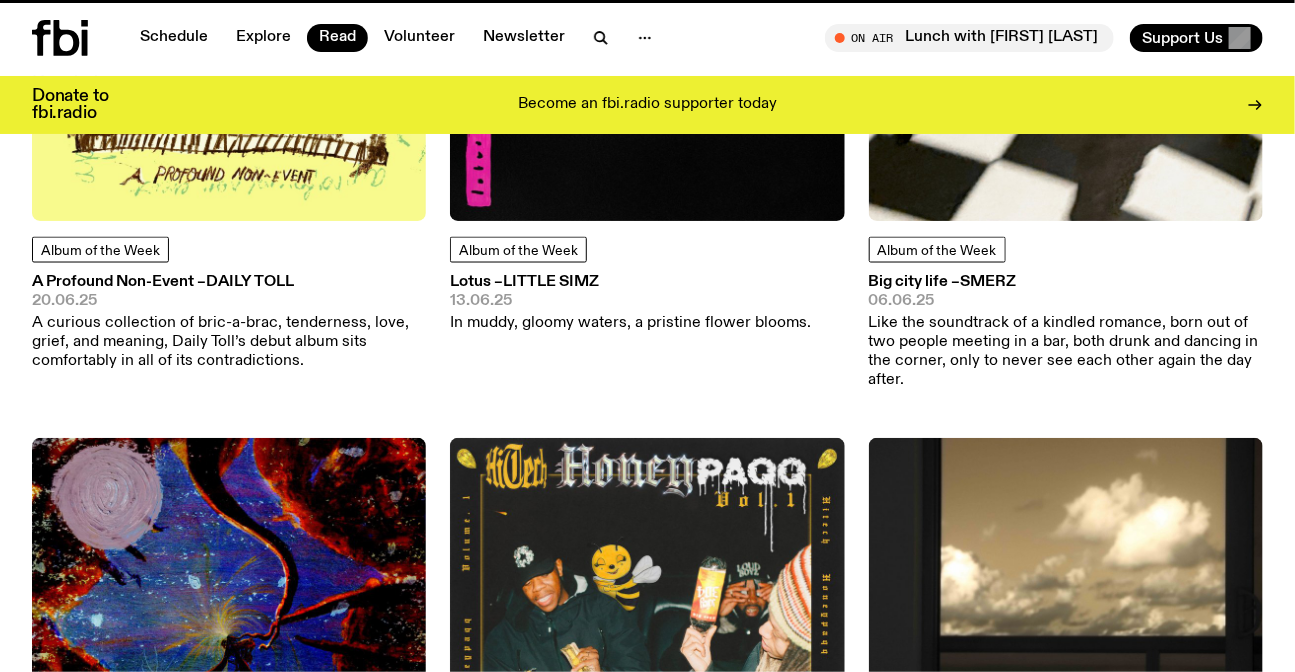 scroll, scrollTop: 0, scrollLeft: 0, axis: both 